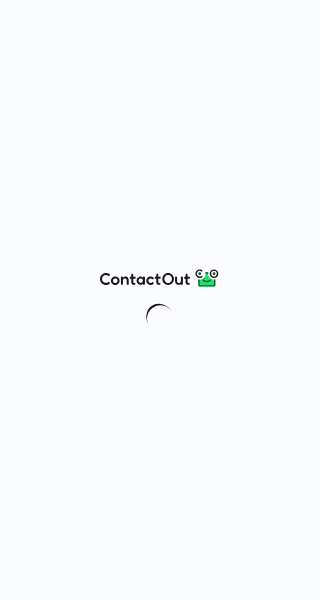 scroll, scrollTop: 0, scrollLeft: 0, axis: both 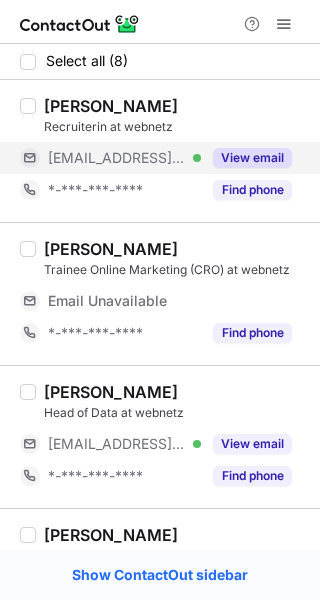 click on "View email" at bounding box center (252, 158) 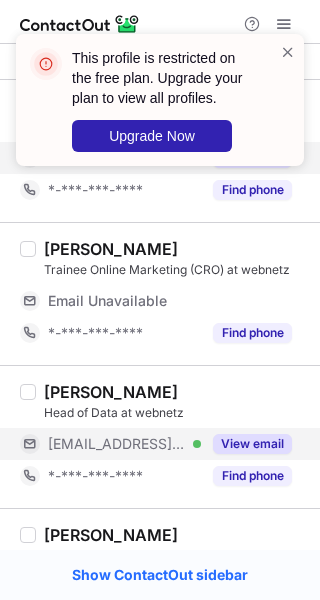 click on "View email" at bounding box center (252, 444) 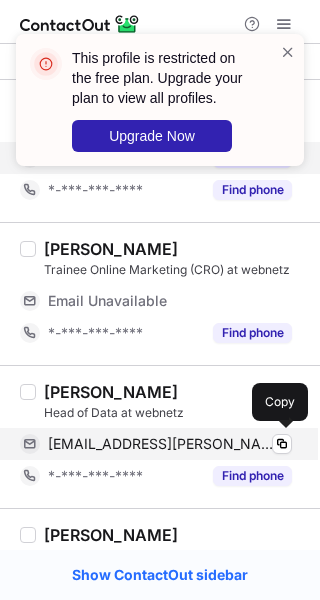click on "[EMAIL_ADDRESS][PERSON_NAME][DOMAIN_NAME]" at bounding box center [162, 444] 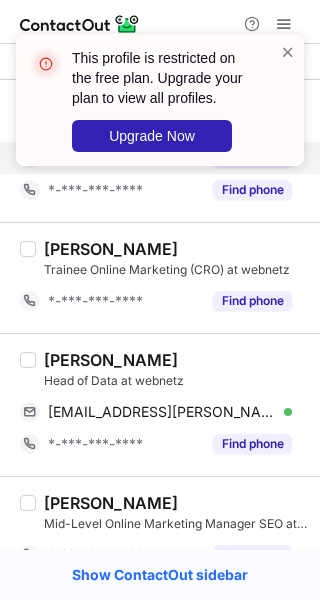 click on "[PERSON_NAME]" at bounding box center [111, 360] 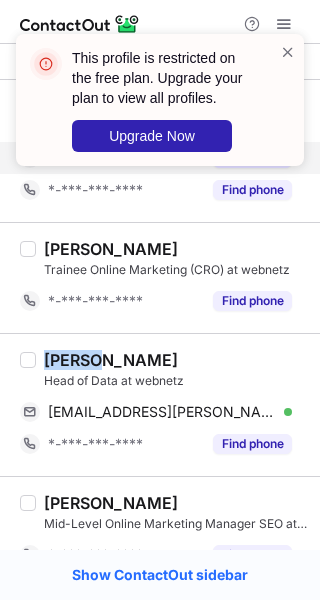 click on "Maike Teichert" at bounding box center [111, 360] 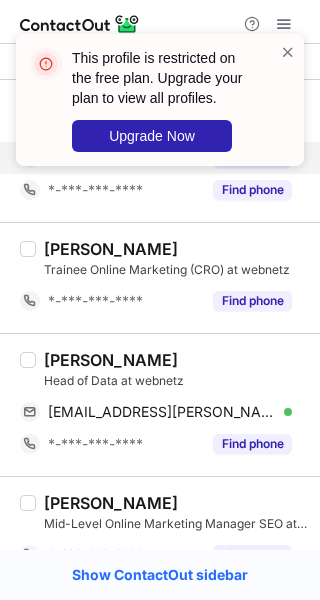 click on "Maike Teichert" at bounding box center [176, 360] 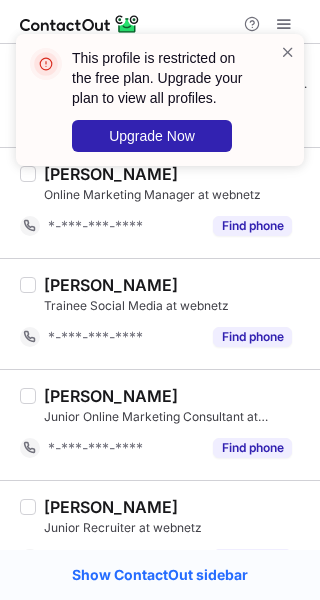 scroll, scrollTop: 512, scrollLeft: 0, axis: vertical 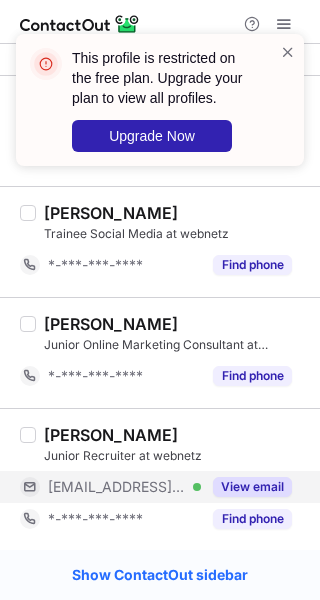 click on "View email" at bounding box center (252, 487) 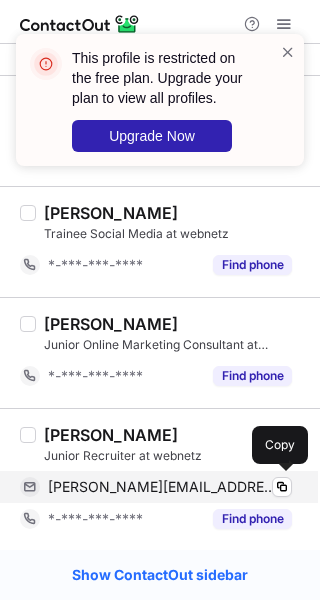 click on "christina.kahm@hansemerkur.de" at bounding box center [162, 487] 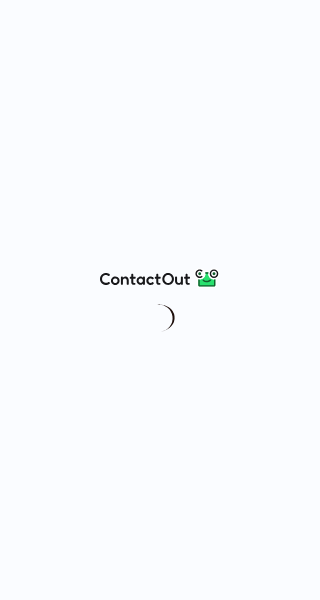 scroll, scrollTop: 0, scrollLeft: 0, axis: both 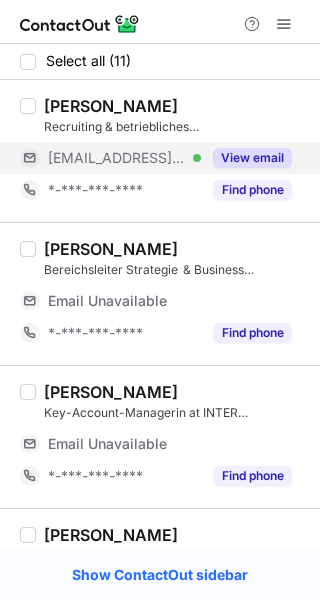 click on "View email" at bounding box center (252, 158) 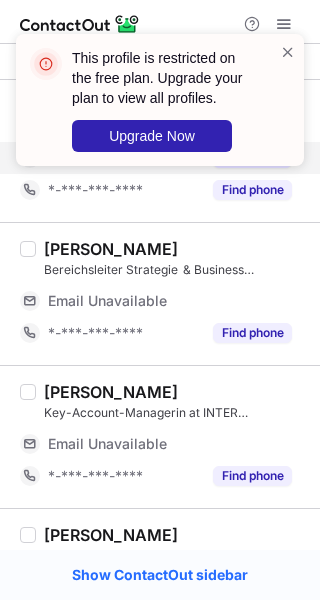 scroll, scrollTop: 443, scrollLeft: 0, axis: vertical 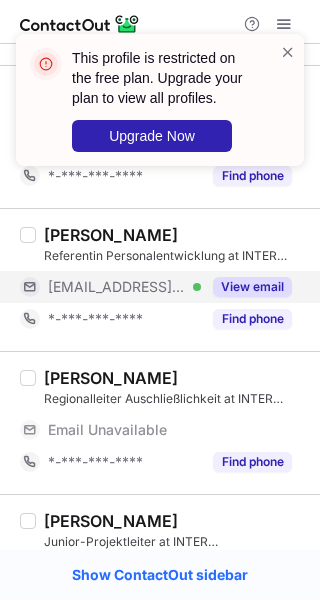 click on "View email" at bounding box center [252, 287] 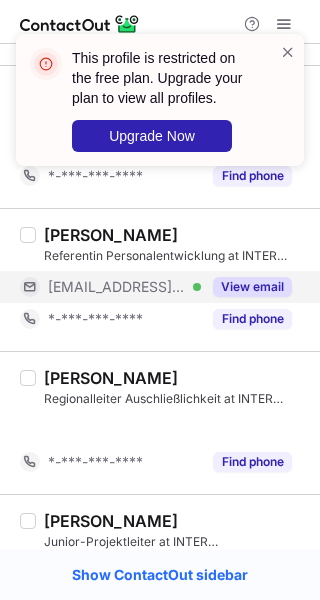 scroll, scrollTop: 411, scrollLeft: 0, axis: vertical 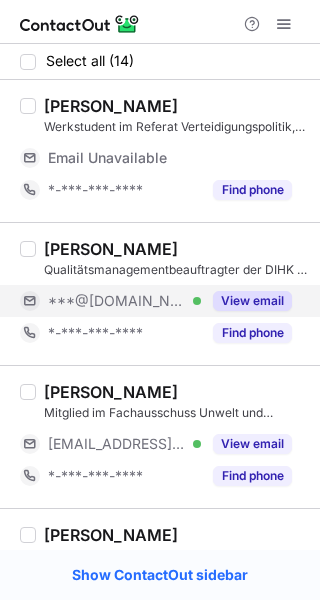 click on "View email" at bounding box center (252, 301) 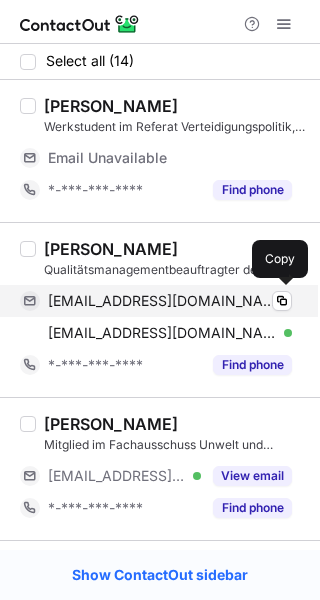 click on "bolletobias@gmail.com" at bounding box center (162, 301) 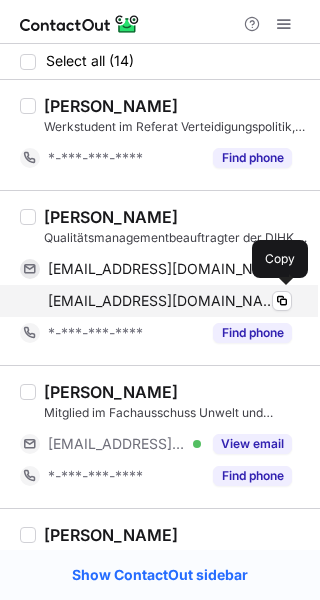 click on "bolle.tobias@dihk.de" at bounding box center [162, 301] 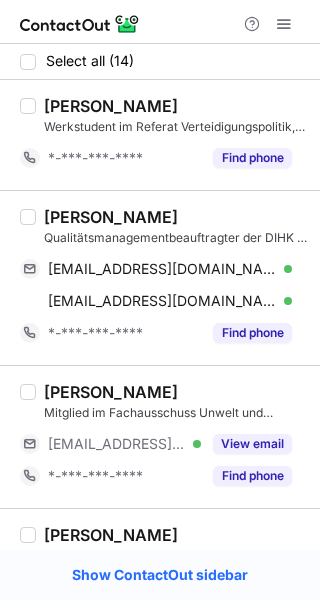click on "Tobias Bolle" at bounding box center (111, 217) 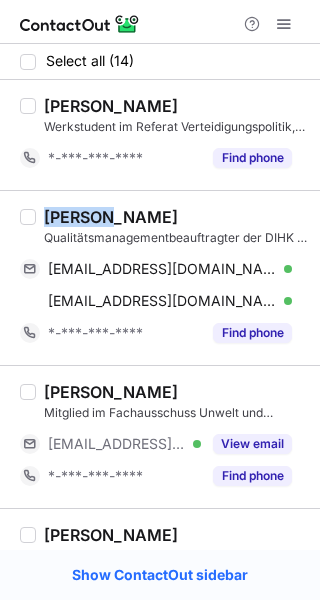 click on "Tobias Bolle" at bounding box center (111, 217) 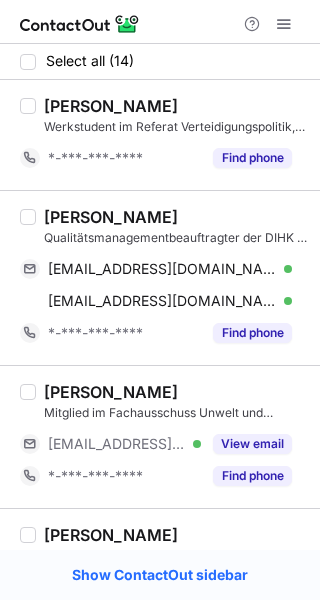 click on "Tim Dibjick Mitglied im Fachausschuss Unwelt und Energie at DIHK ***@dihk.de Verified View email *-***-***-**** Find phone" at bounding box center (160, 436) 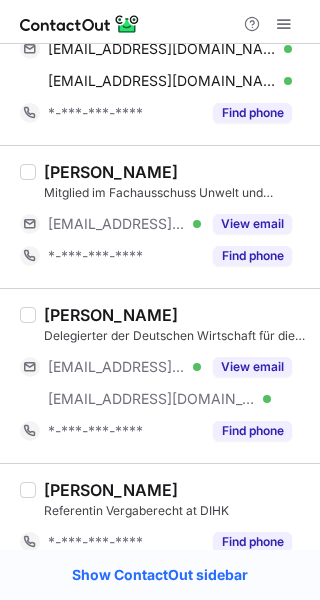 scroll, scrollTop: 240, scrollLeft: 0, axis: vertical 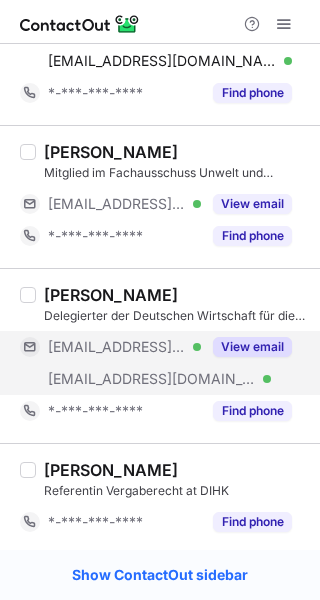 click on "View email" at bounding box center (252, 347) 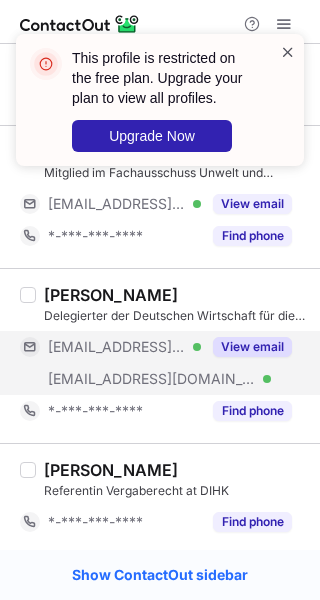 click at bounding box center [288, 52] 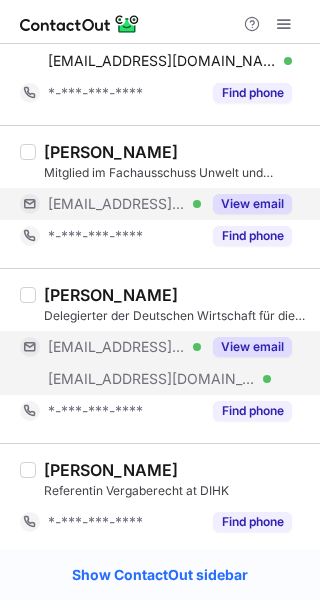 click on "View email" at bounding box center [252, 204] 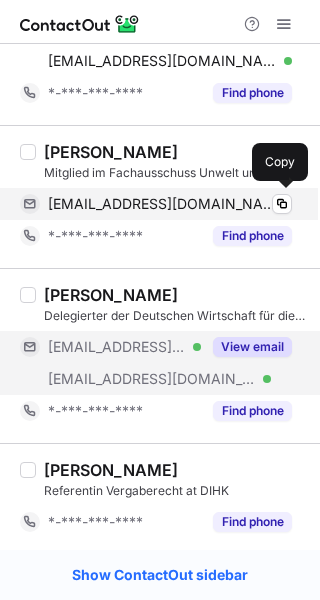 click on "dibjick.tim@dihk.de" at bounding box center [162, 204] 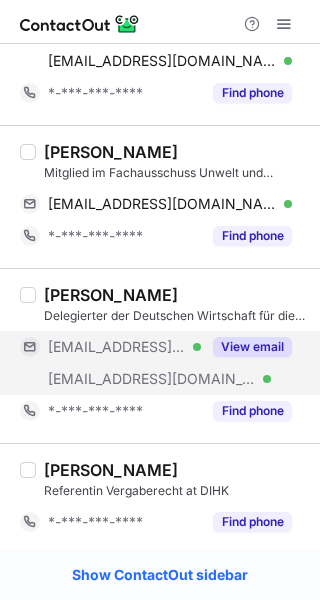 click on "Tim Dibjick" at bounding box center (111, 152) 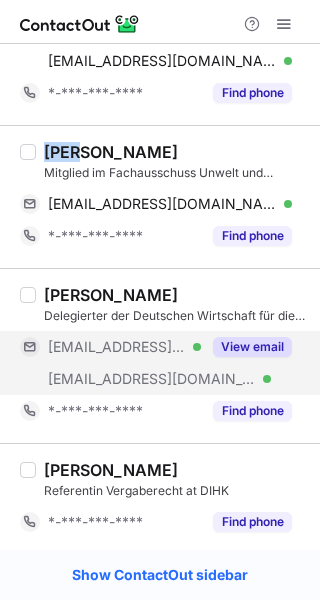 click on "Tim Dibjick" at bounding box center (111, 152) 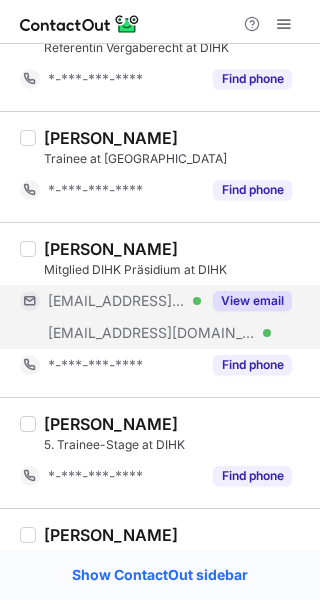 drag, startPoint x: 312, startPoint y: 243, endPoint x: 251, endPoint y: 307, distance: 88.4138 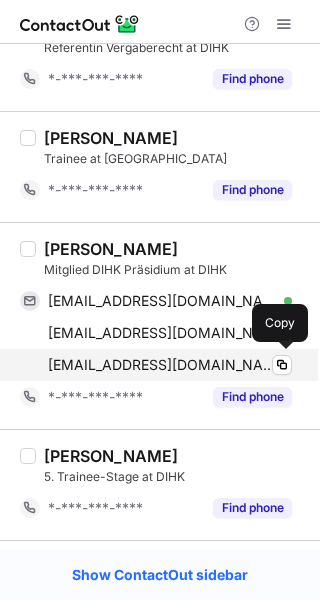 click on "wenzel.heike@dihk.de" at bounding box center (162, 365) 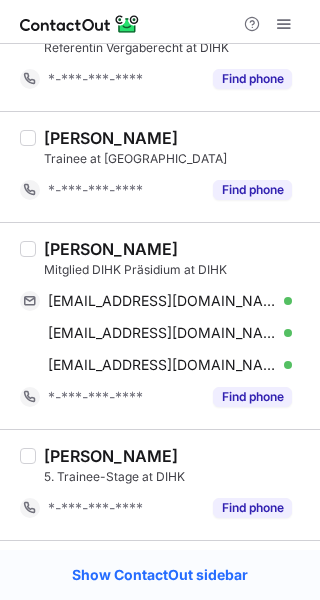 click on "Dr. Heike Wenzel" at bounding box center [111, 249] 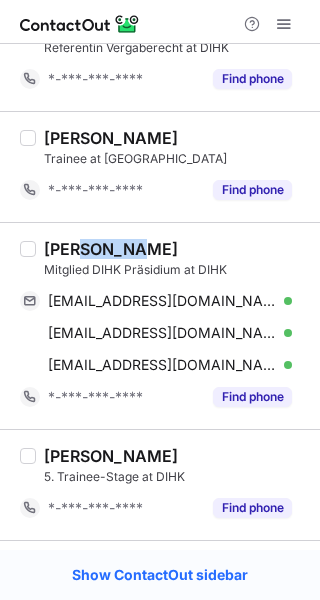 click on "Dr. Heike Wenzel" at bounding box center (111, 249) 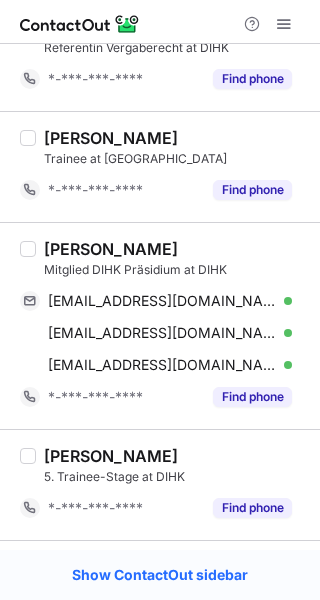 click on "Tobias V. 5. Trainee-Stage at DIHK *-***-***-**** Find phone" at bounding box center (160, 484) 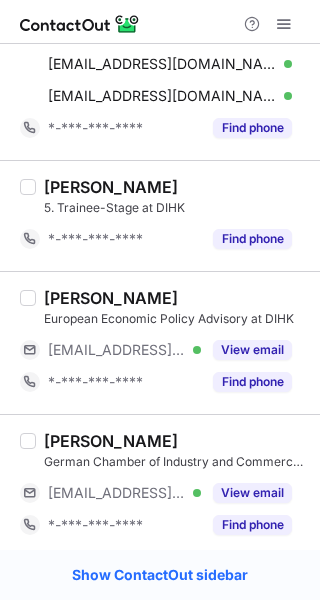 scroll, scrollTop: 1003, scrollLeft: 0, axis: vertical 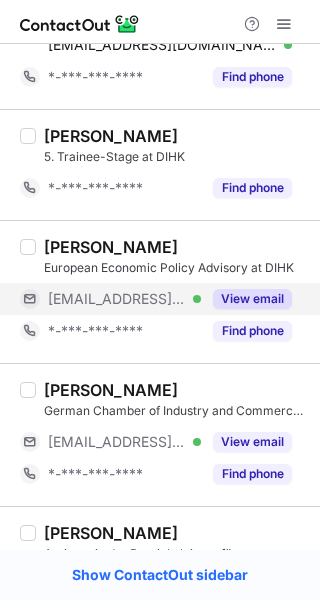 click on "View email" at bounding box center (252, 299) 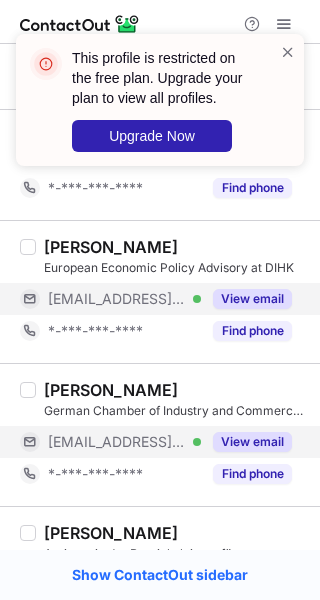 click on "View email" at bounding box center [252, 442] 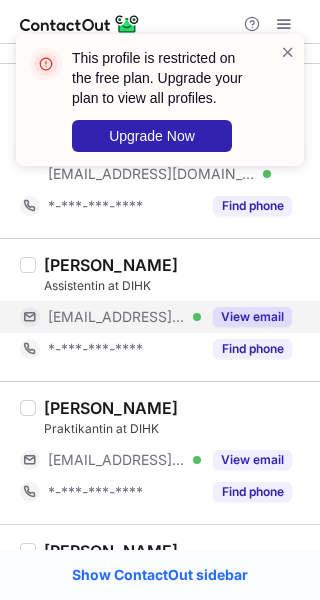 click on "View email" at bounding box center (252, 317) 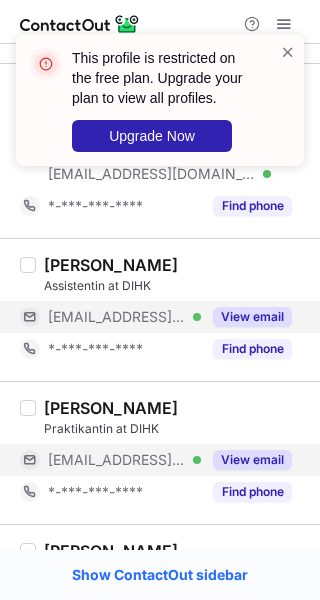 click on "View email" at bounding box center (252, 460) 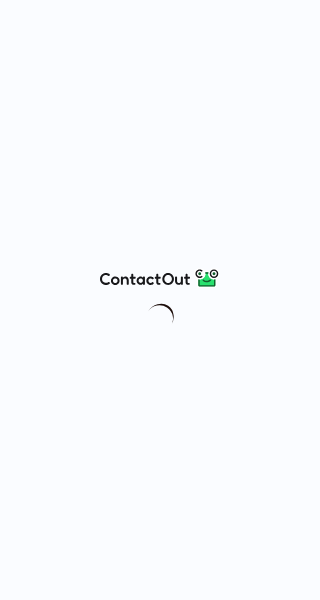 scroll, scrollTop: 0, scrollLeft: 0, axis: both 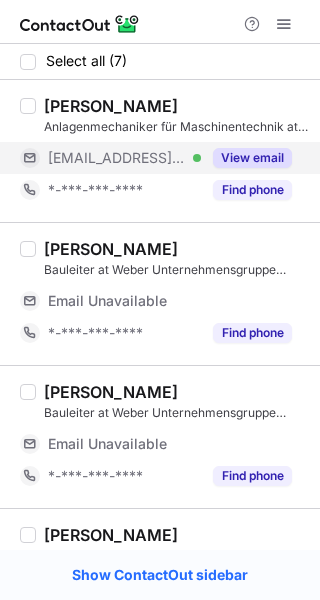 click on "View email" at bounding box center [252, 158] 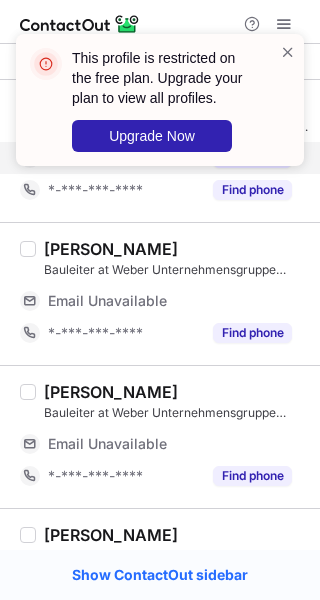scroll, scrollTop: 443, scrollLeft: 0, axis: vertical 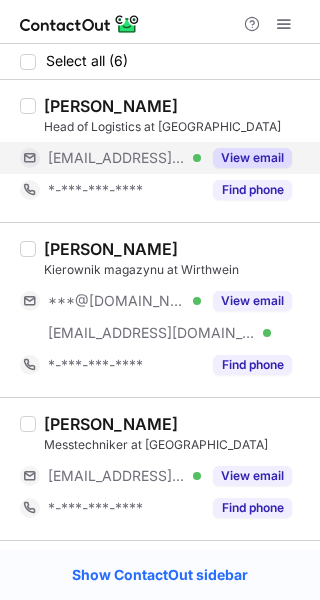 click on "View email" at bounding box center [252, 158] 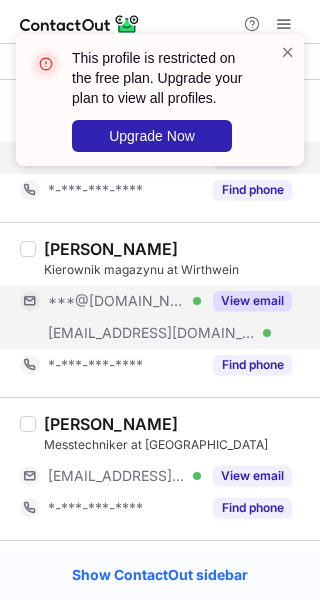 click on "View email" at bounding box center (252, 301) 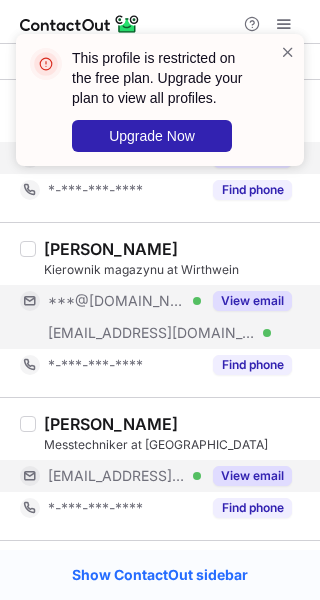click on "View email" at bounding box center [252, 476] 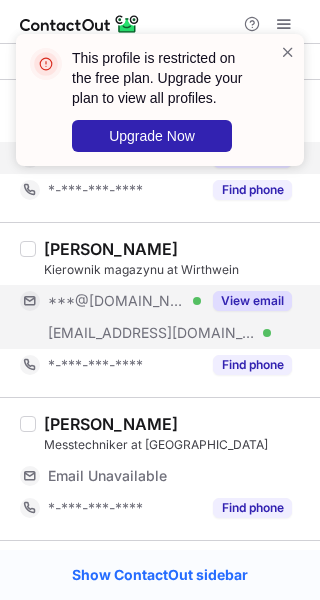 scroll, scrollTop: 443, scrollLeft: 0, axis: vertical 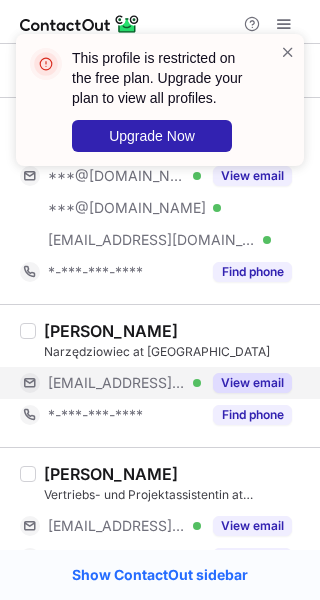 click on "View email" at bounding box center (252, 383) 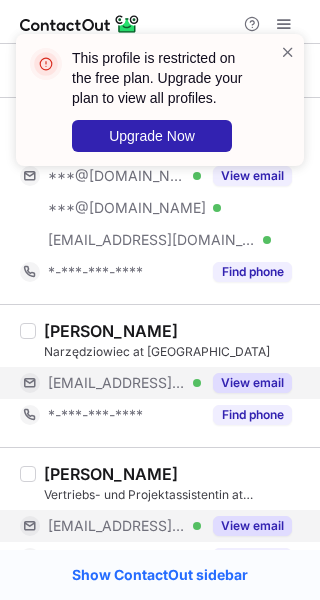 click on "View email" at bounding box center [252, 526] 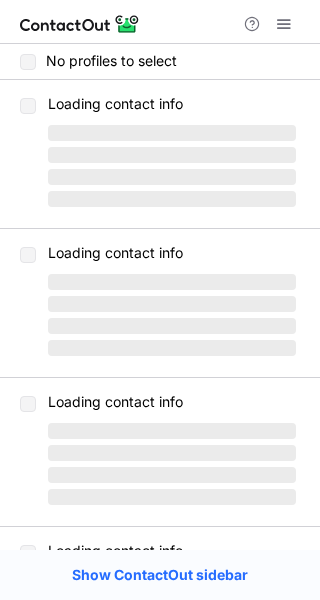 scroll, scrollTop: 0, scrollLeft: 0, axis: both 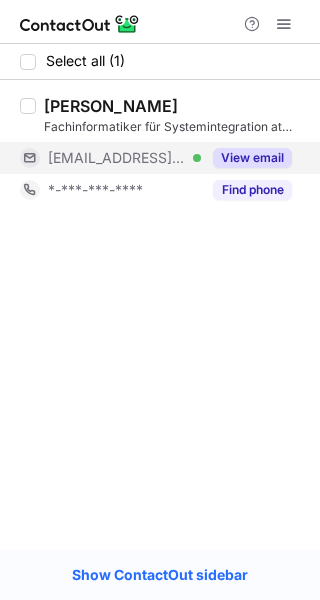 click on "View email" at bounding box center [252, 158] 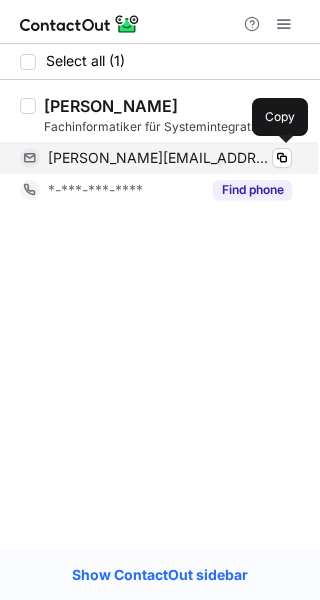 click on "[PERSON_NAME][EMAIL_ADDRESS][DOMAIN_NAME]" at bounding box center (159, 158) 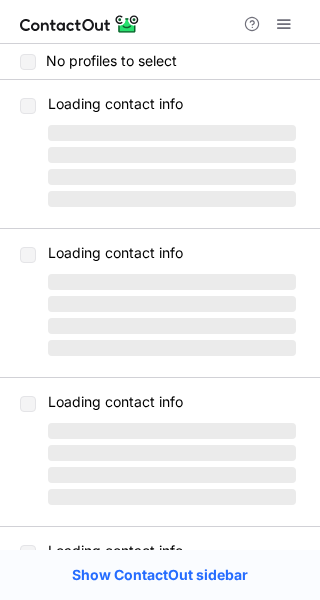 scroll, scrollTop: 0, scrollLeft: 0, axis: both 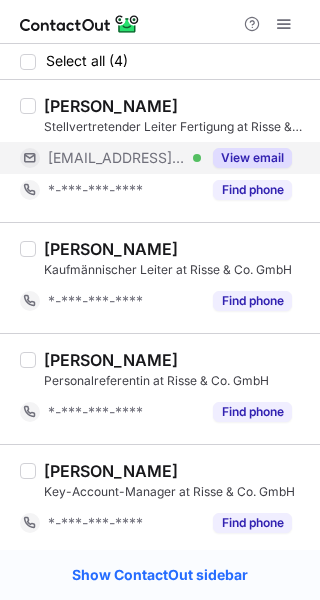 click on "View email" at bounding box center (252, 158) 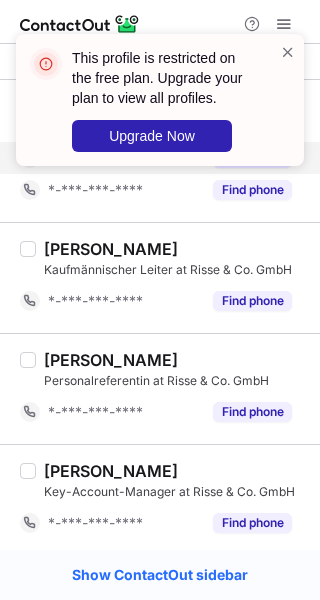 scroll, scrollTop: 4, scrollLeft: 0, axis: vertical 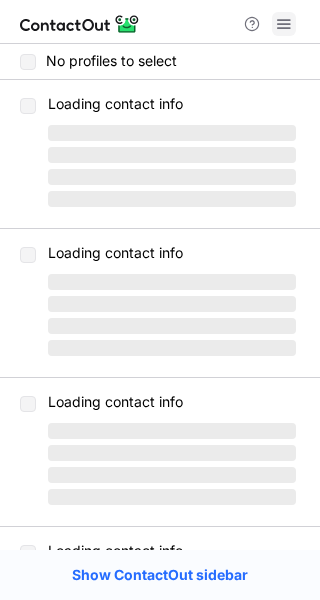 click at bounding box center (284, 24) 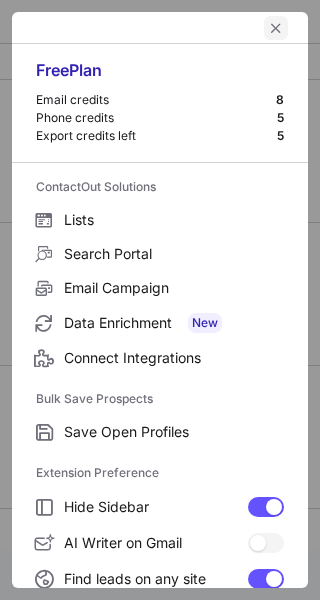 click at bounding box center [276, 28] 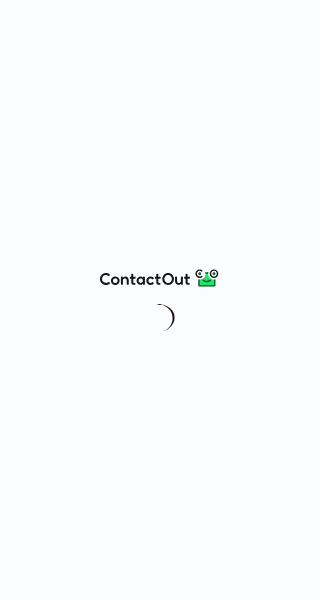 scroll, scrollTop: 0, scrollLeft: 0, axis: both 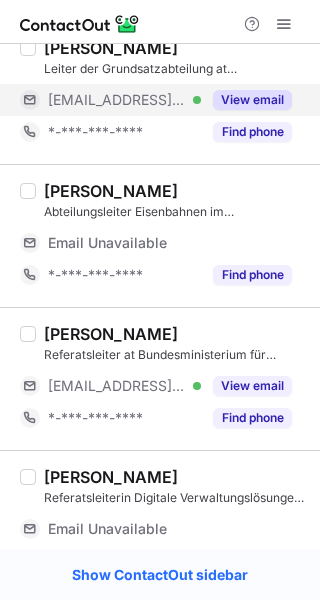 click on "View email" at bounding box center [252, 100] 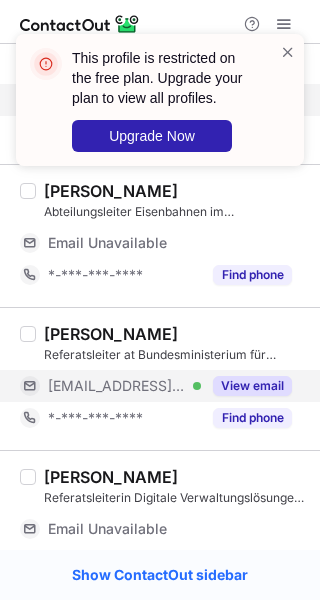 click on "View email" at bounding box center (252, 386) 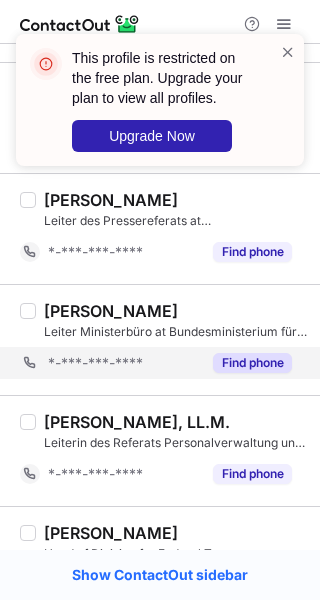 scroll, scrollTop: 1943, scrollLeft: 0, axis: vertical 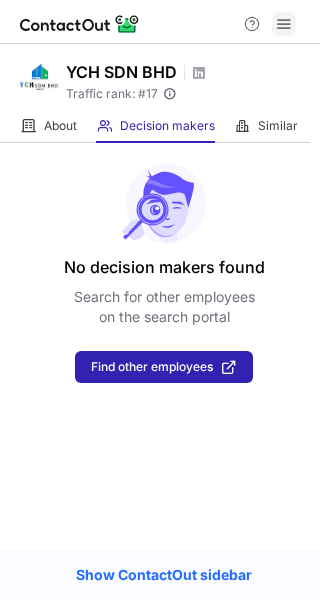 click at bounding box center [284, 24] 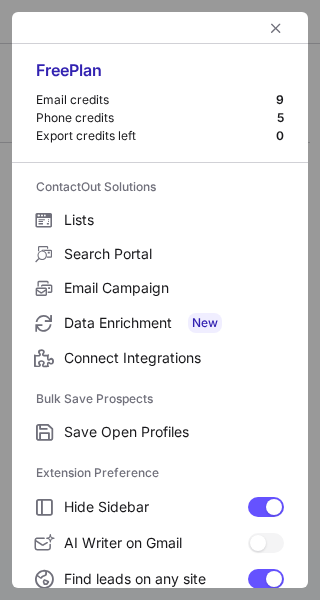 scroll, scrollTop: 232, scrollLeft: 0, axis: vertical 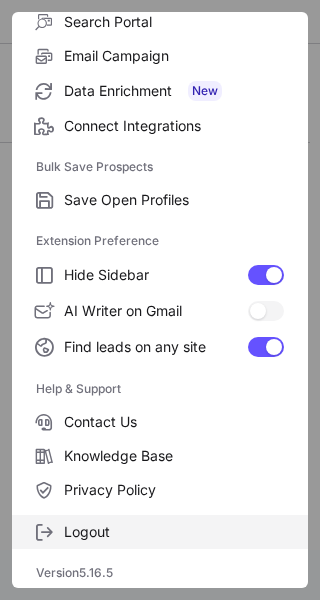 click on "Logout" at bounding box center (174, 532) 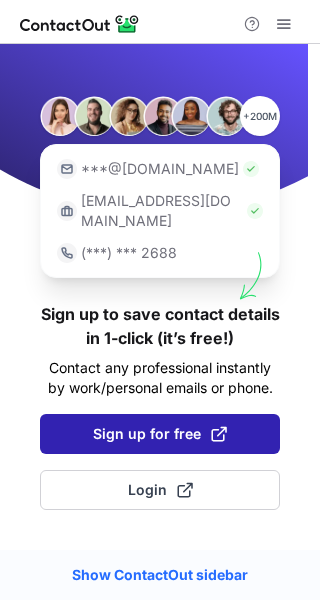 click on "Sign up for free" at bounding box center [160, 434] 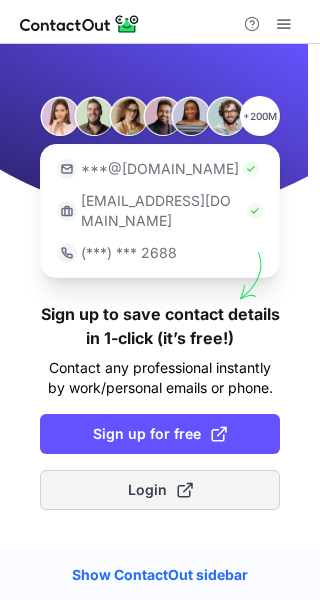 click on "Login" at bounding box center [160, 490] 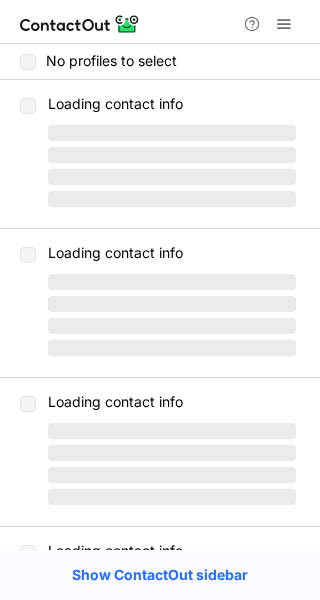 scroll, scrollTop: 0, scrollLeft: 0, axis: both 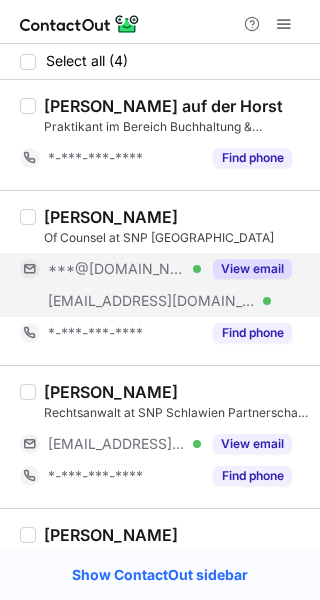 click on "View email" at bounding box center (252, 269) 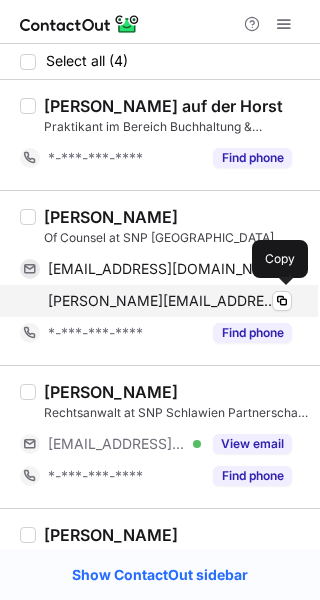 click on "stefan.kaufmann@snp-online.de" at bounding box center (162, 301) 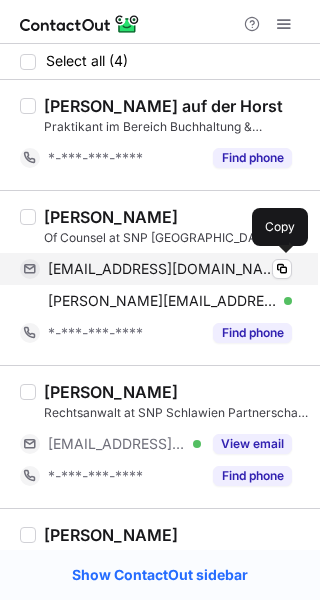 click on "stefankaufmannstuttgart@gmail.com" at bounding box center (162, 269) 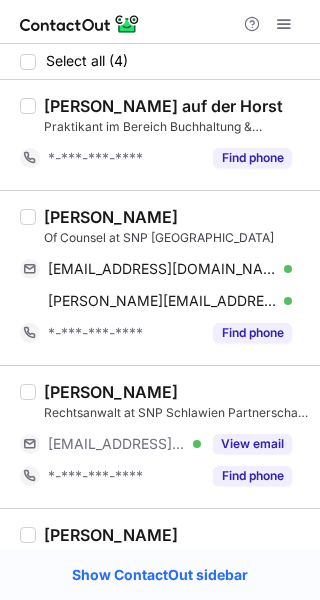 click on "Dr. Stefan Kaufmann" at bounding box center [111, 217] 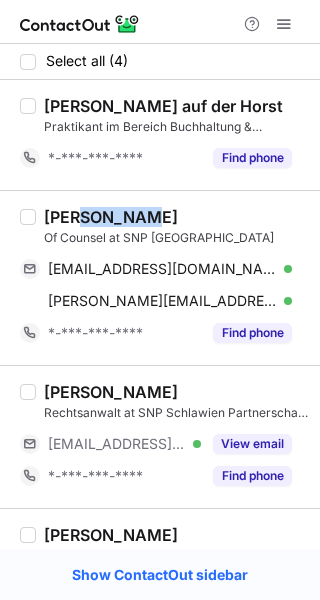 click on "Dr. Stefan Kaufmann" at bounding box center (111, 217) 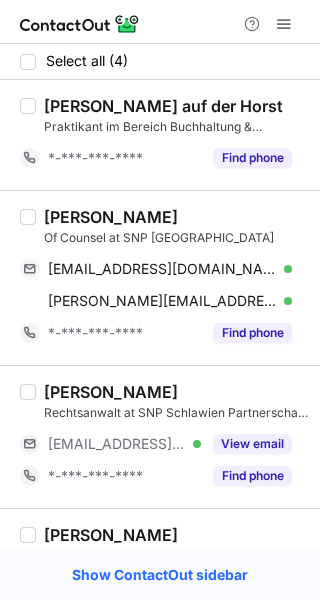 click on "Fabian Birle Rechtsanwalt at SNP Schlawien Partnerschaft mbB Rechtsanwälte Steuerberater ***@snp-online.de Verified View email *-***-***-**** Find phone" at bounding box center [160, 436] 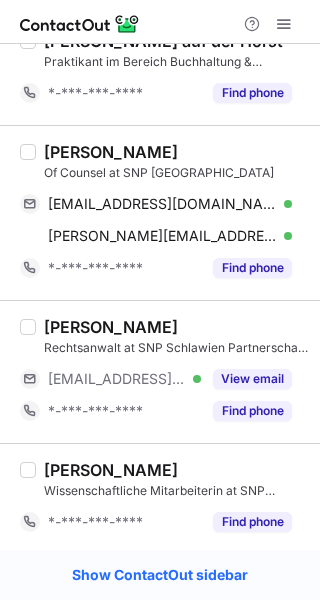 scroll, scrollTop: 68, scrollLeft: 0, axis: vertical 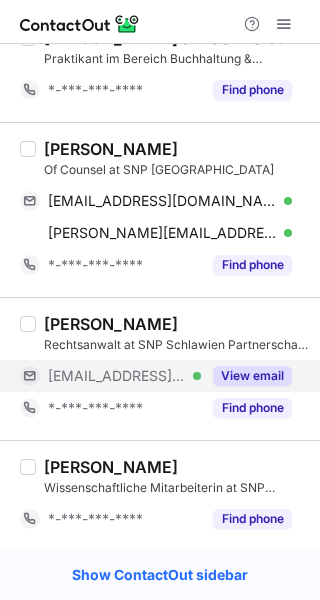 click on "View email" at bounding box center (252, 376) 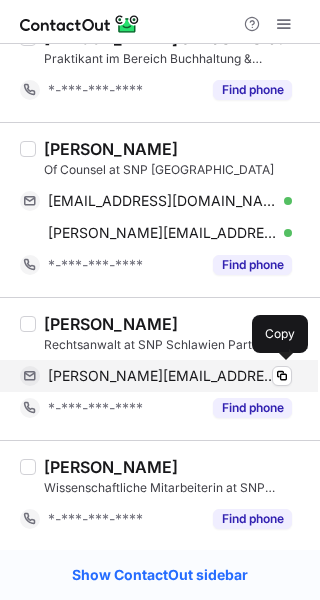 click on "fabian.birle@snp-online.de" at bounding box center [162, 376] 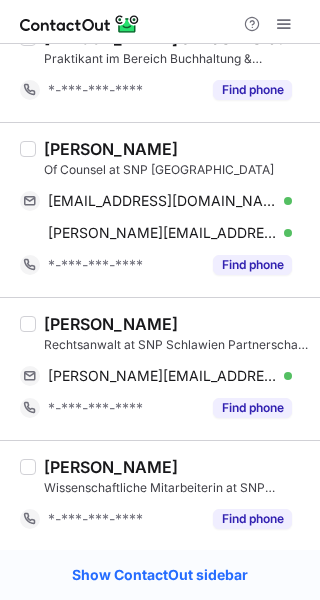 scroll, scrollTop: 0, scrollLeft: 0, axis: both 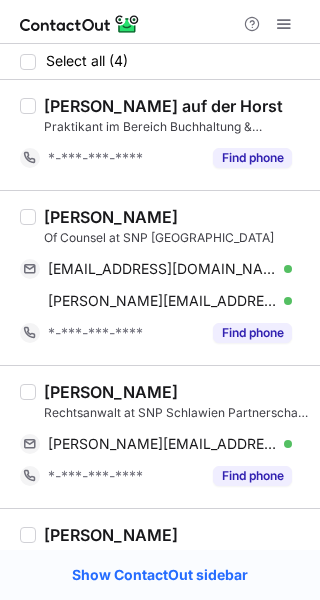 click on "Fabian Birle Rechtsanwalt at SNP Schlawien Partnerschaft mbB Rechtsanwälte Steuerberater" at bounding box center (176, 402) 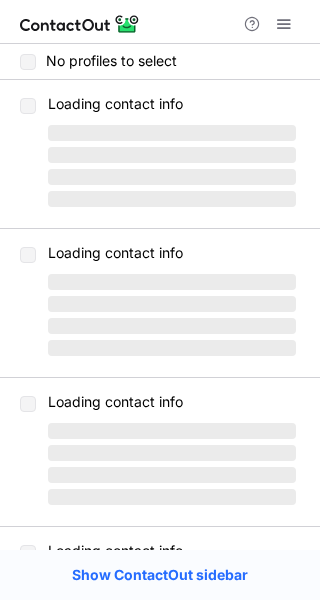 scroll, scrollTop: 0, scrollLeft: 0, axis: both 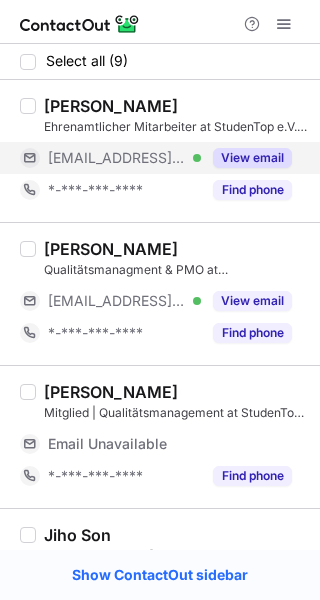 click on "View email" at bounding box center [252, 158] 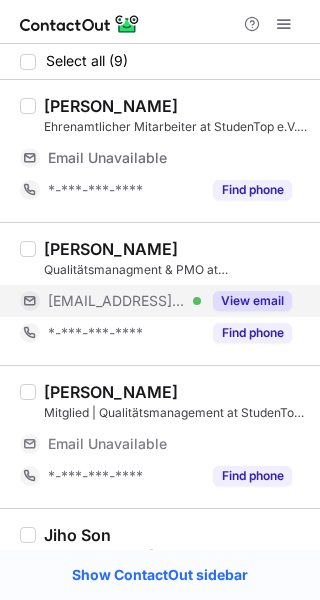 click on "View email" at bounding box center [252, 301] 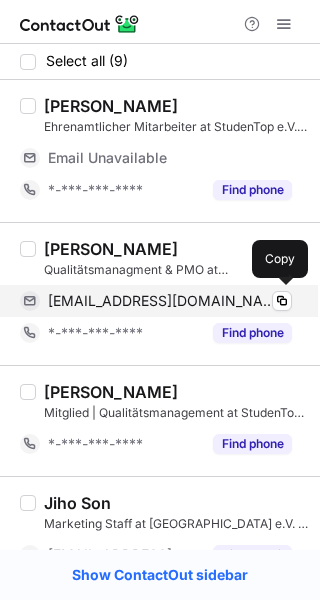 click on "[EMAIL_ADDRESS][DOMAIN_NAME]" at bounding box center [162, 301] 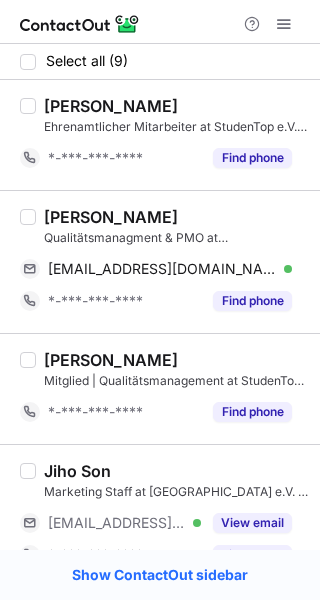 scroll, scrollTop: 443, scrollLeft: 0, axis: vertical 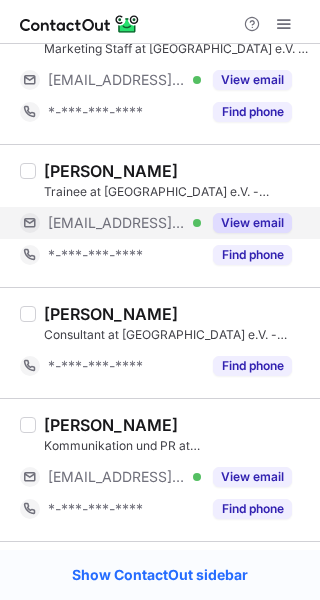 click on "View email" at bounding box center [252, 223] 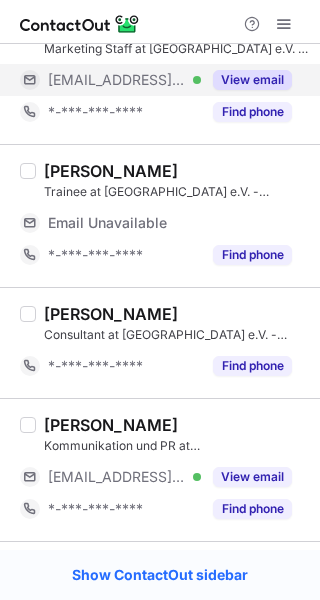 click on "View email" at bounding box center [252, 80] 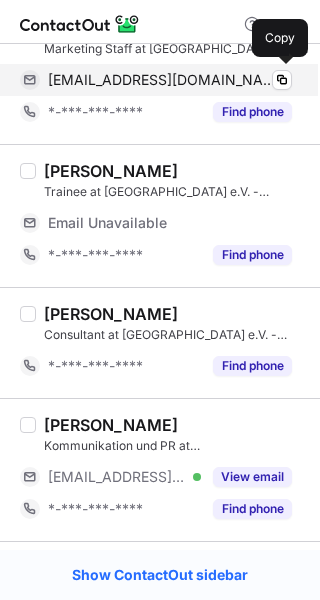 click on "[EMAIL_ADDRESS][DOMAIN_NAME]" at bounding box center (162, 80) 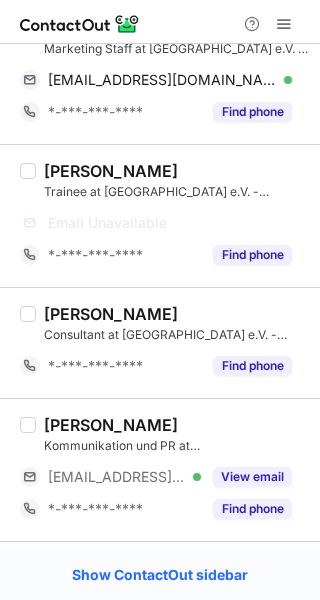 click on "[PERSON_NAME]" at bounding box center (176, 314) 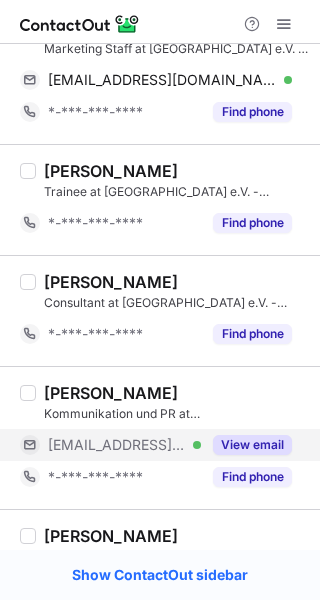 click on "View email" at bounding box center (252, 445) 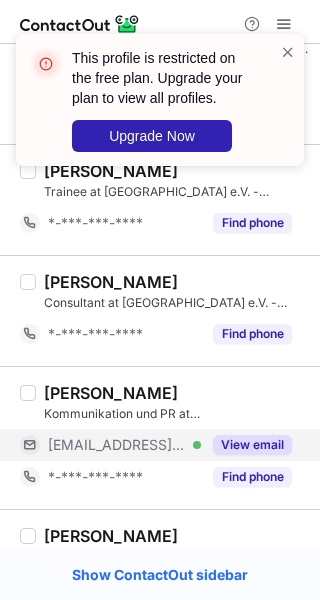 scroll, scrollTop: 687, scrollLeft: 0, axis: vertical 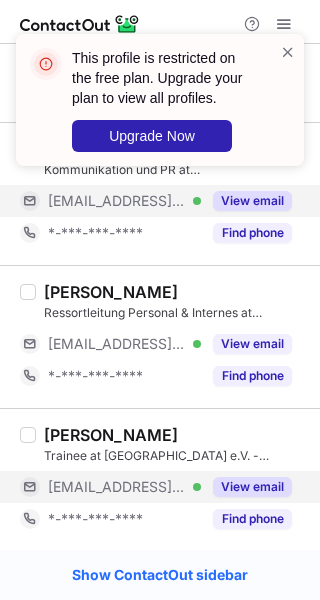 click on "View email" at bounding box center (252, 487) 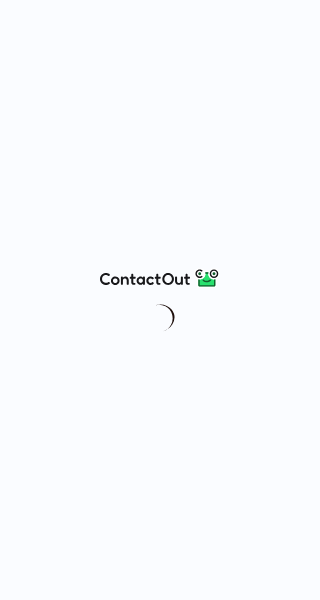scroll, scrollTop: 0, scrollLeft: 0, axis: both 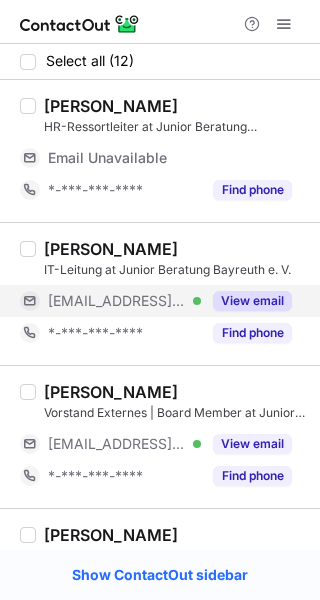 click on "View email" at bounding box center (252, 301) 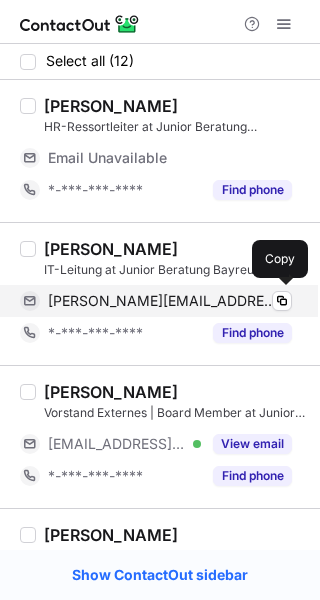 click on "steven.maar@jbb-ev.de" at bounding box center [162, 301] 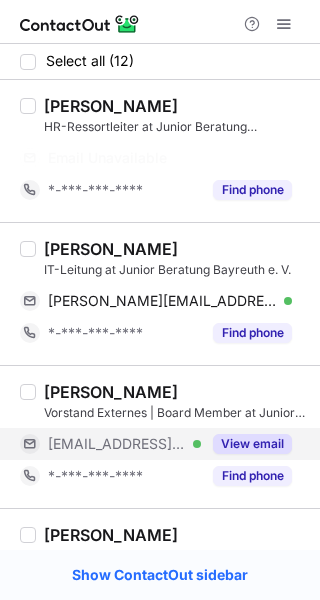 click on "View email" at bounding box center [252, 444] 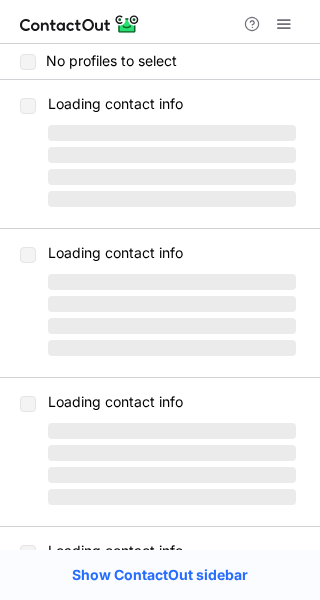 scroll, scrollTop: 0, scrollLeft: 0, axis: both 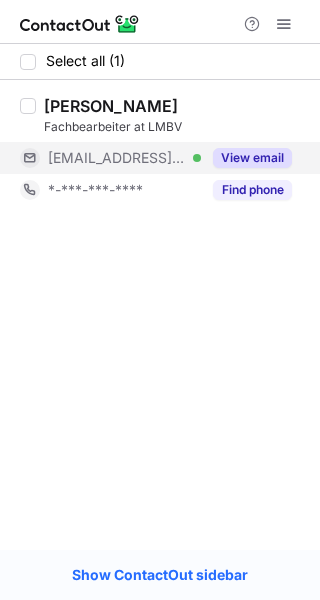 click on "View email" at bounding box center [252, 158] 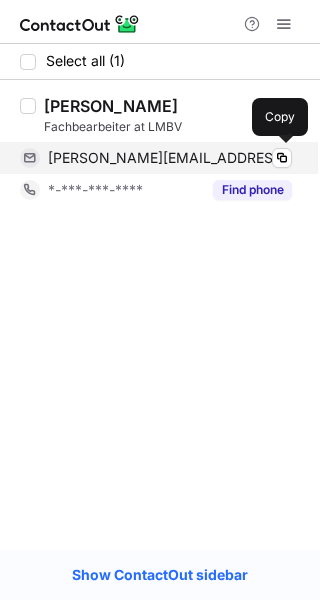 click on "nils@lmbv.de" at bounding box center (170, 158) 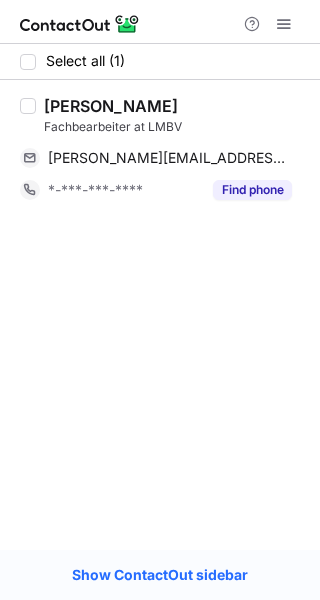 click on "Nils Bräunig" at bounding box center (111, 106) 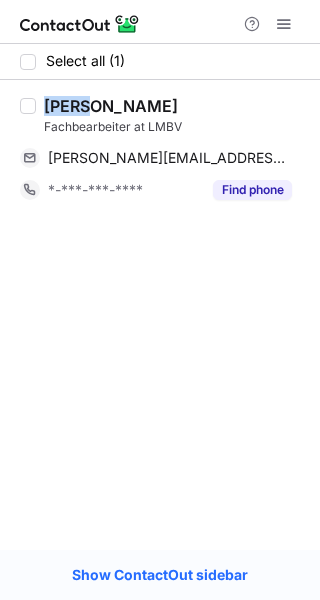 click on "Nils Bräunig" at bounding box center [111, 106] 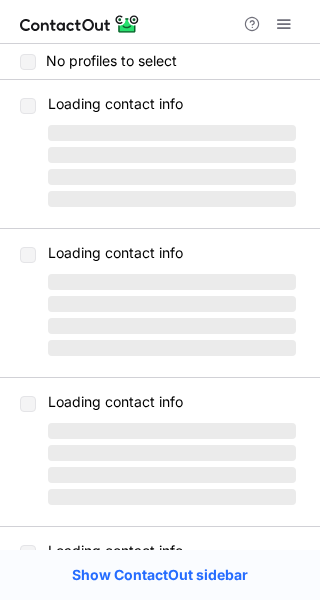 scroll, scrollTop: 0, scrollLeft: 0, axis: both 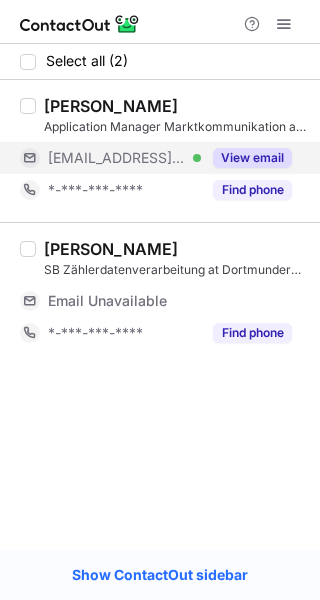 click on "View email" at bounding box center [252, 158] 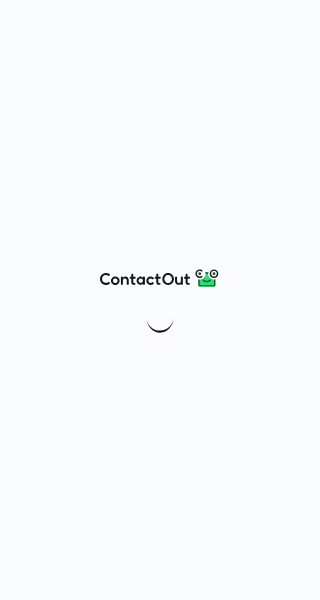 scroll, scrollTop: 0, scrollLeft: 0, axis: both 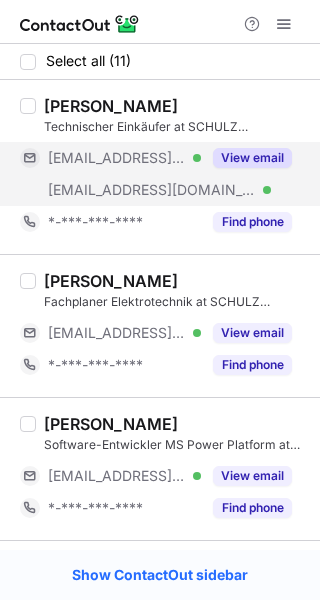 click on "View email" at bounding box center (252, 158) 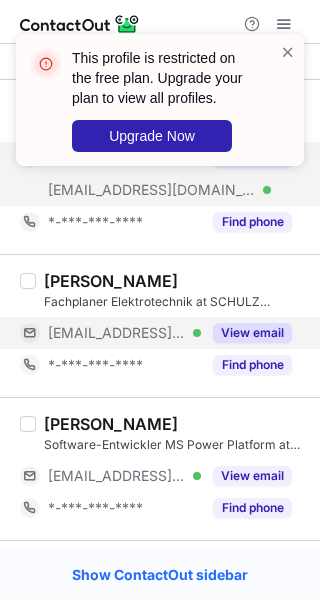 click on "View email" at bounding box center (252, 333) 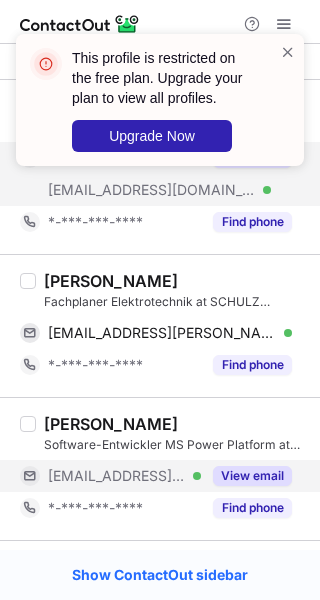 click on "View email" at bounding box center [252, 476] 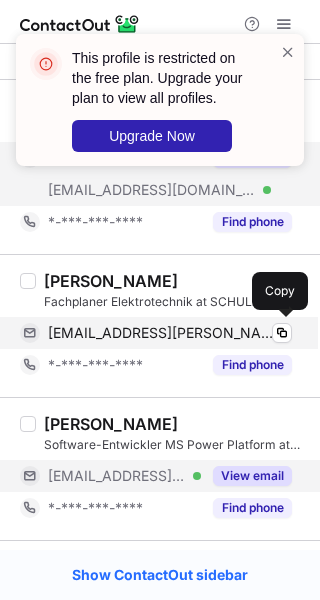 click on "[EMAIL_ADDRESS][PERSON_NAME][DOMAIN_NAME]" at bounding box center (162, 333) 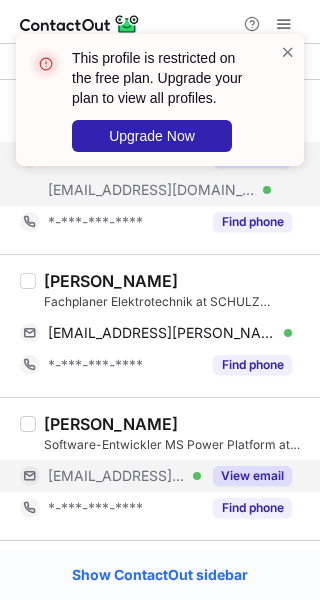 scroll, scrollTop: 443, scrollLeft: 0, axis: vertical 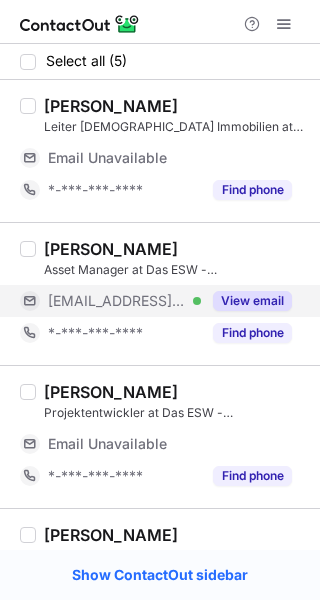 click on "View email" at bounding box center [252, 301] 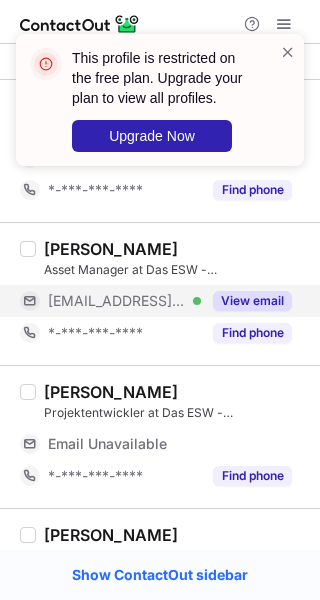 scroll, scrollTop: 275, scrollLeft: 0, axis: vertical 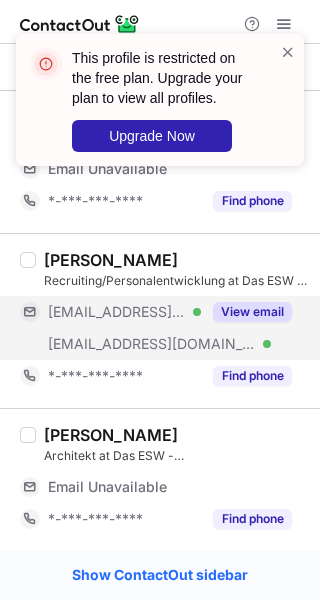 click on "View email" at bounding box center (252, 312) 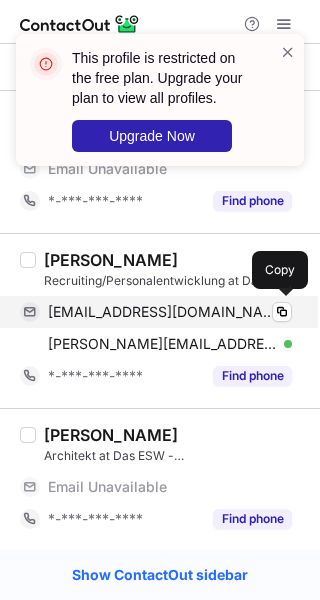 click on "haasjulia81@googlemail.com" at bounding box center (162, 312) 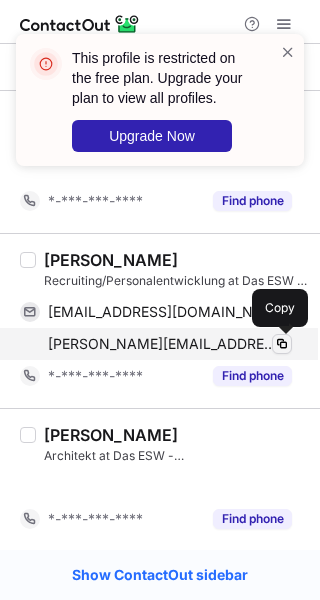 scroll, scrollTop: 179, scrollLeft: 0, axis: vertical 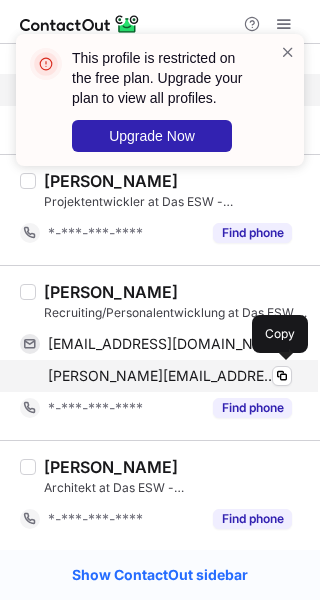 click on "julia.steiner@esw.de" at bounding box center [162, 376] 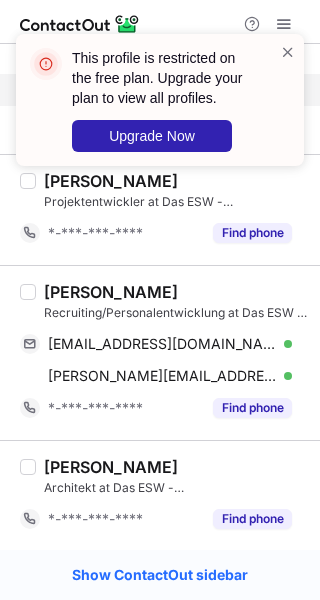 click on "Julia Steiner Recruiting/Personalentwicklung at Das ESW -  Evangelisches Siedlungswerk" at bounding box center [176, 302] 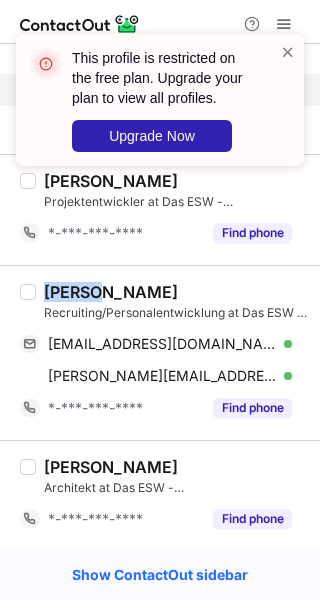 click on "Julia Steiner" at bounding box center [111, 292] 